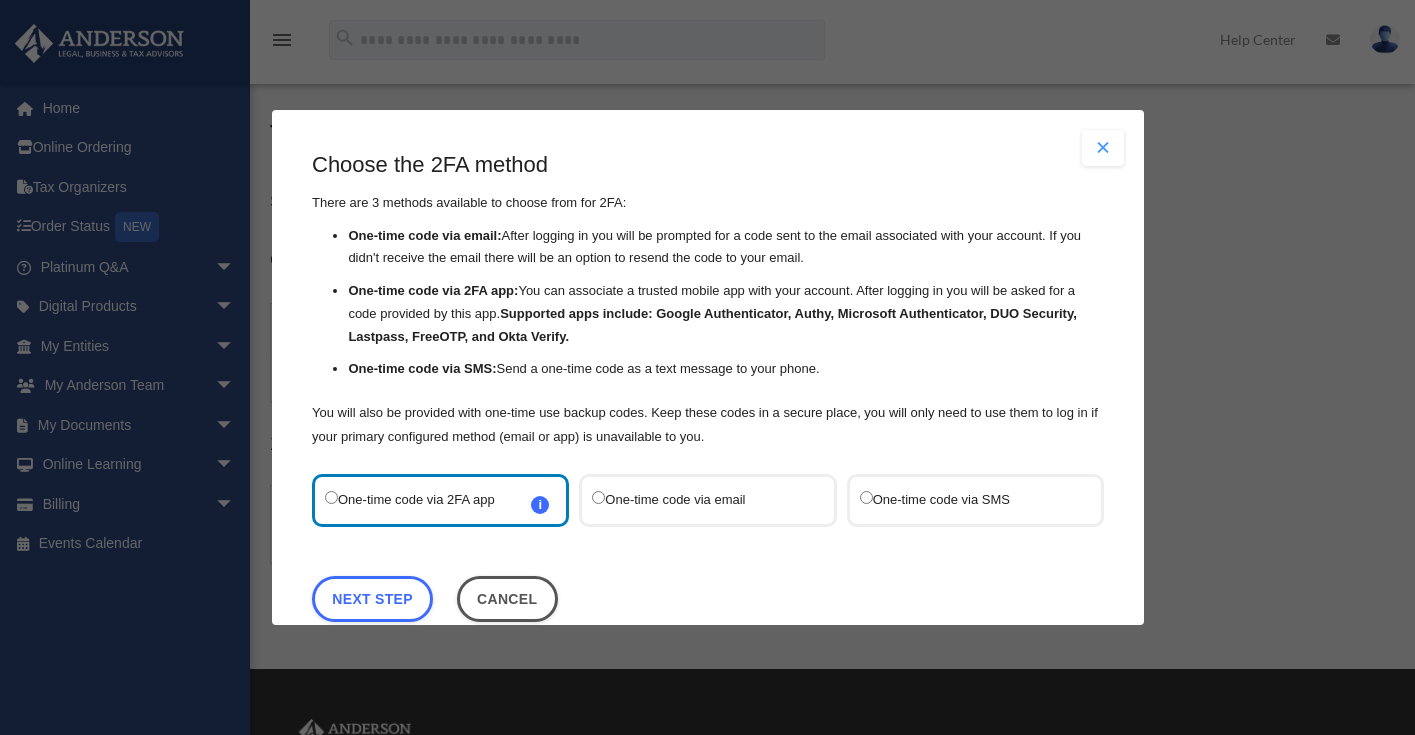 scroll, scrollTop: 0, scrollLeft: 0, axis: both 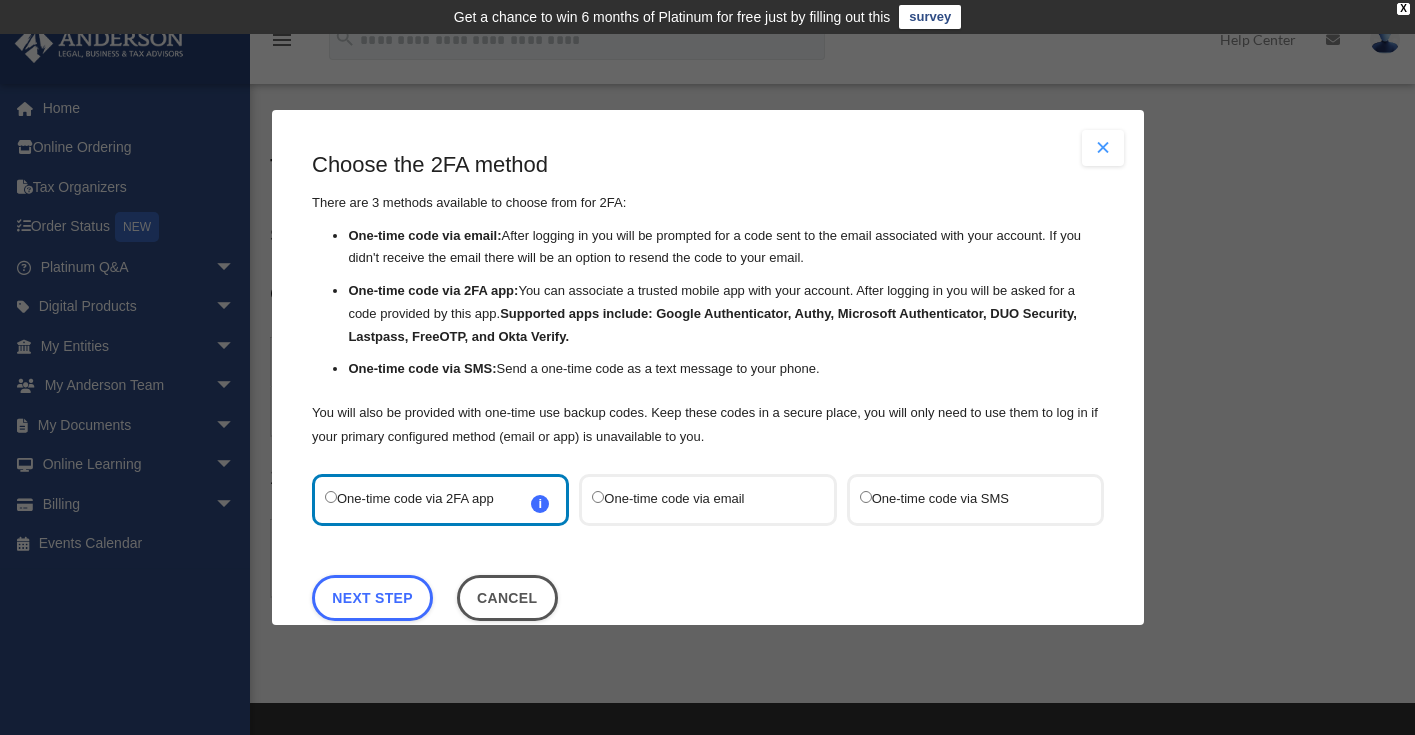 click on "One-time code via email" at bounding box center (697, 500) 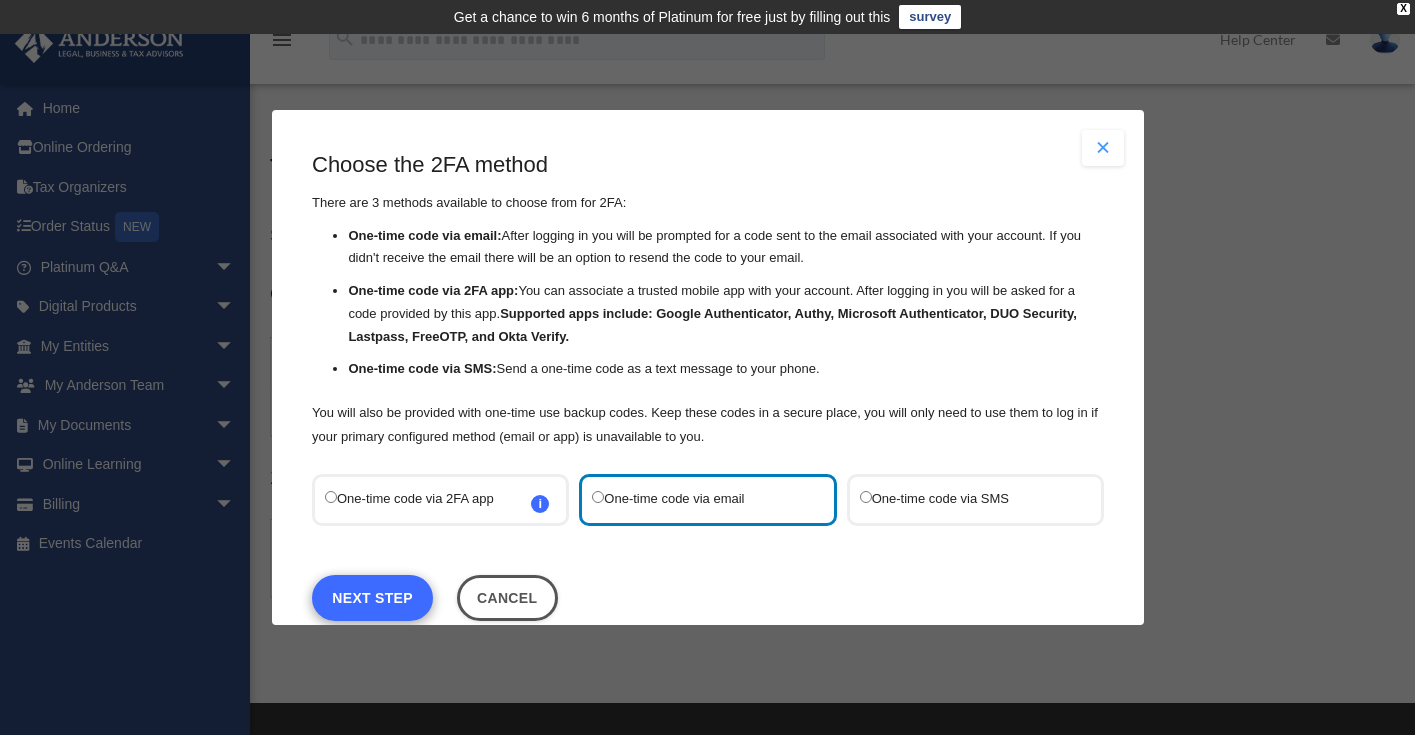 click on "Next Step" at bounding box center (372, 598) 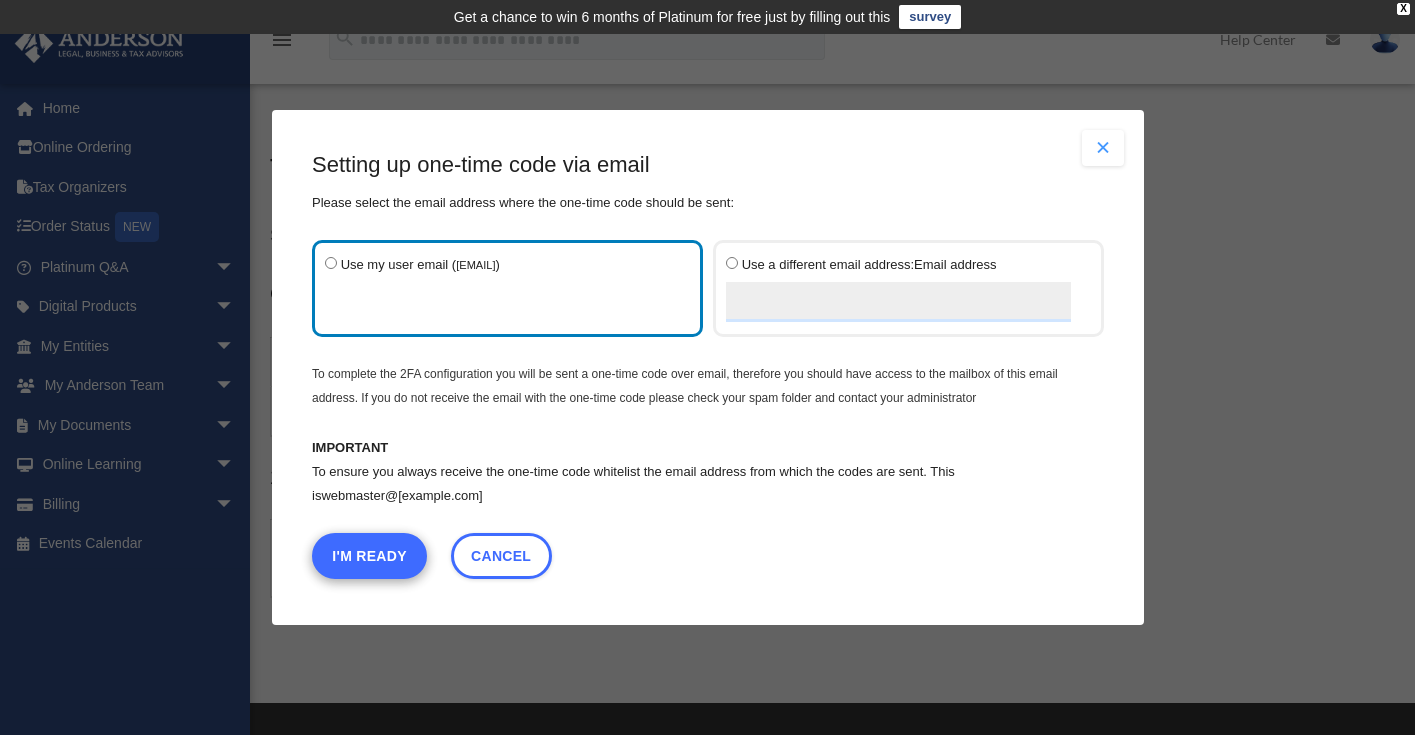 click on "I'm Ready" at bounding box center [369, 556] 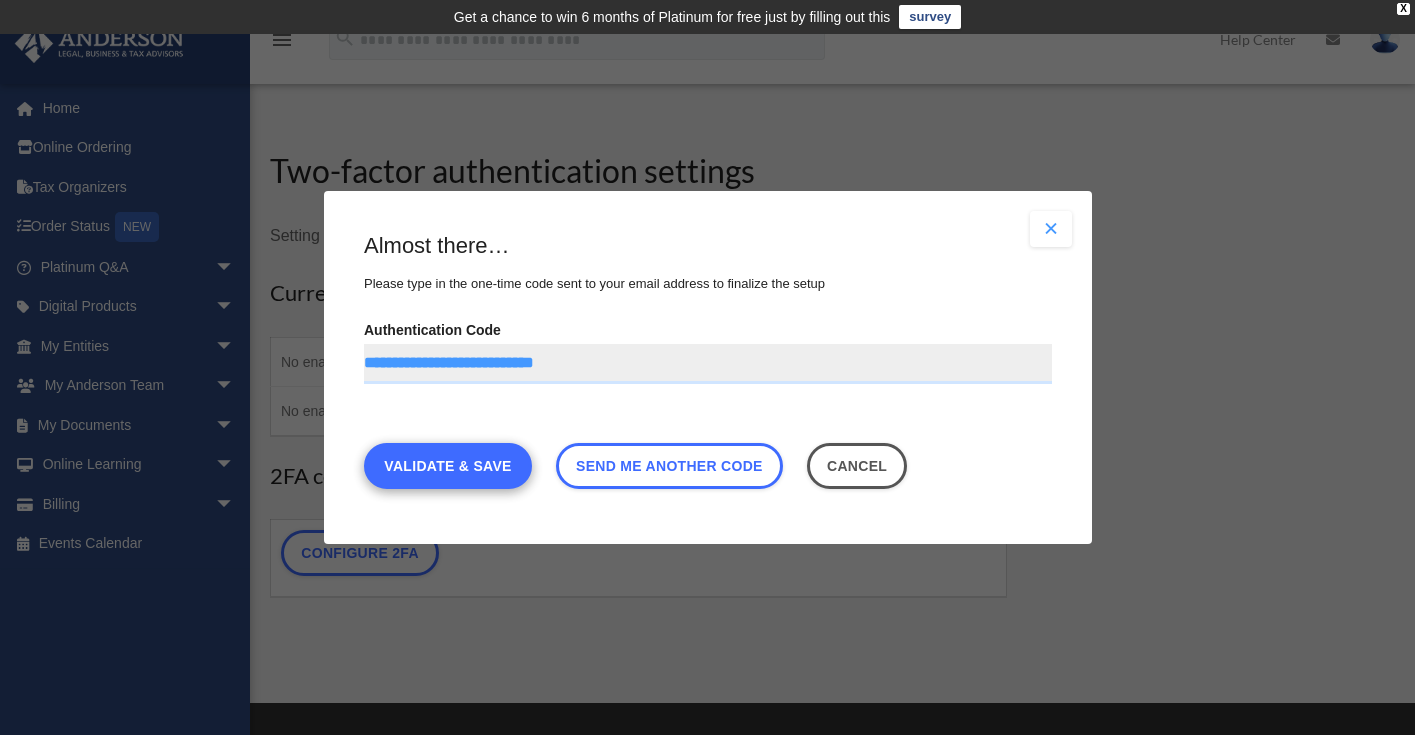 click on "Validate & Save" at bounding box center [448, 466] 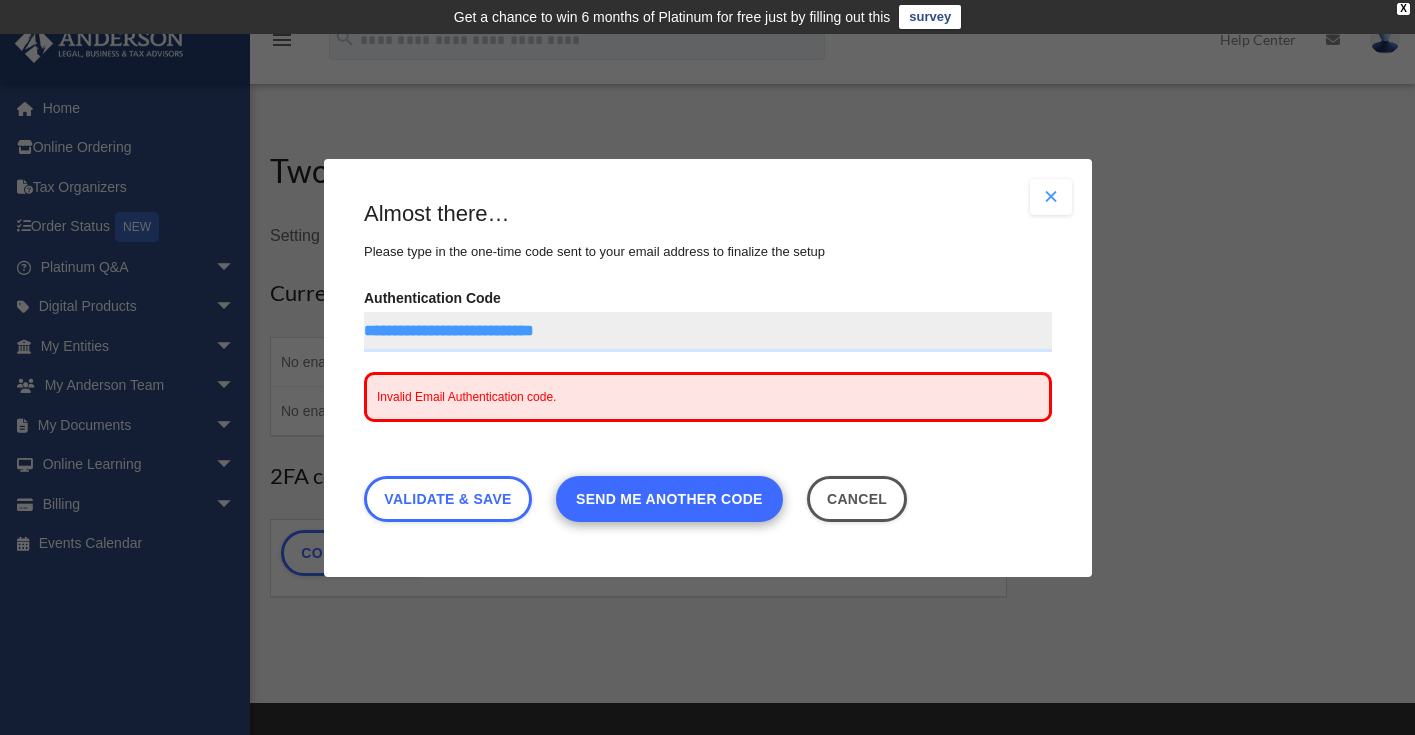 click on "Send me another code" at bounding box center [669, 498] 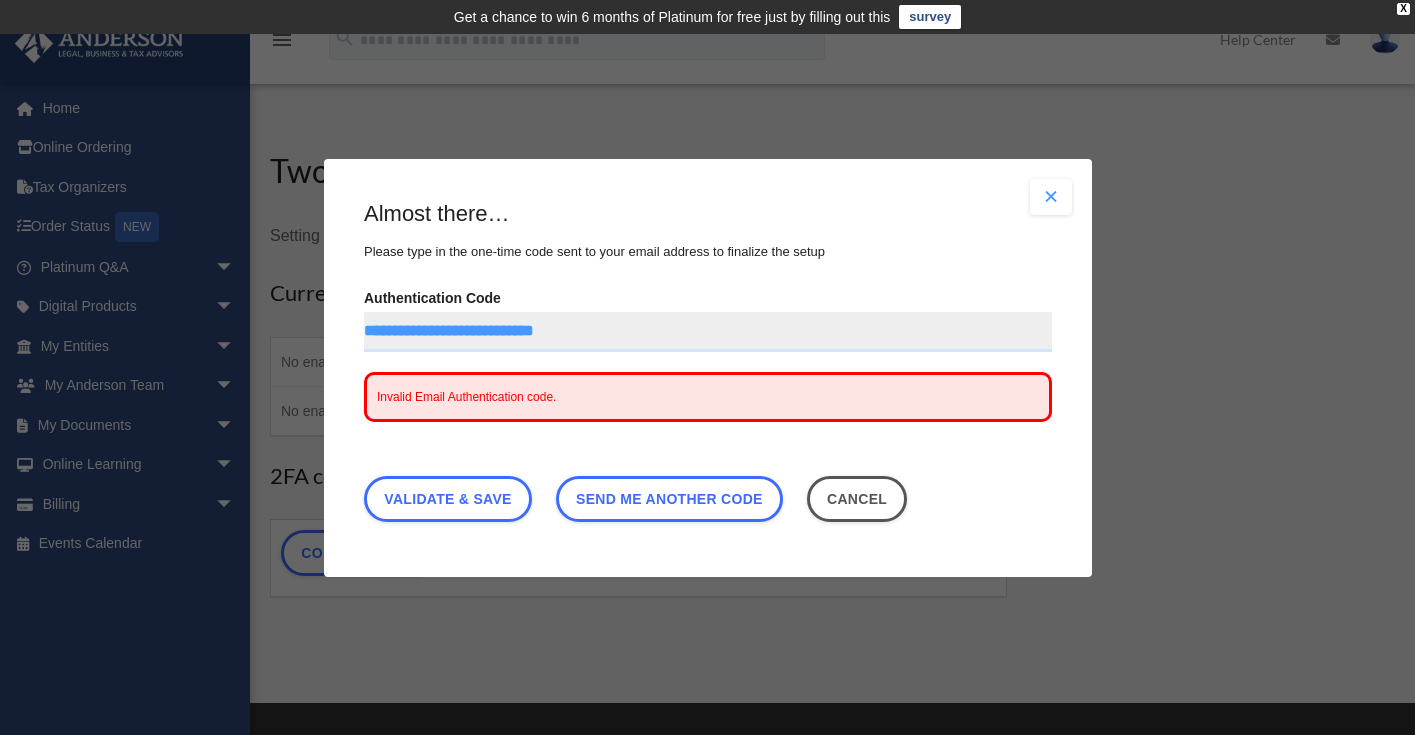 click on "Invalid Email Authentication code." at bounding box center [466, 396] 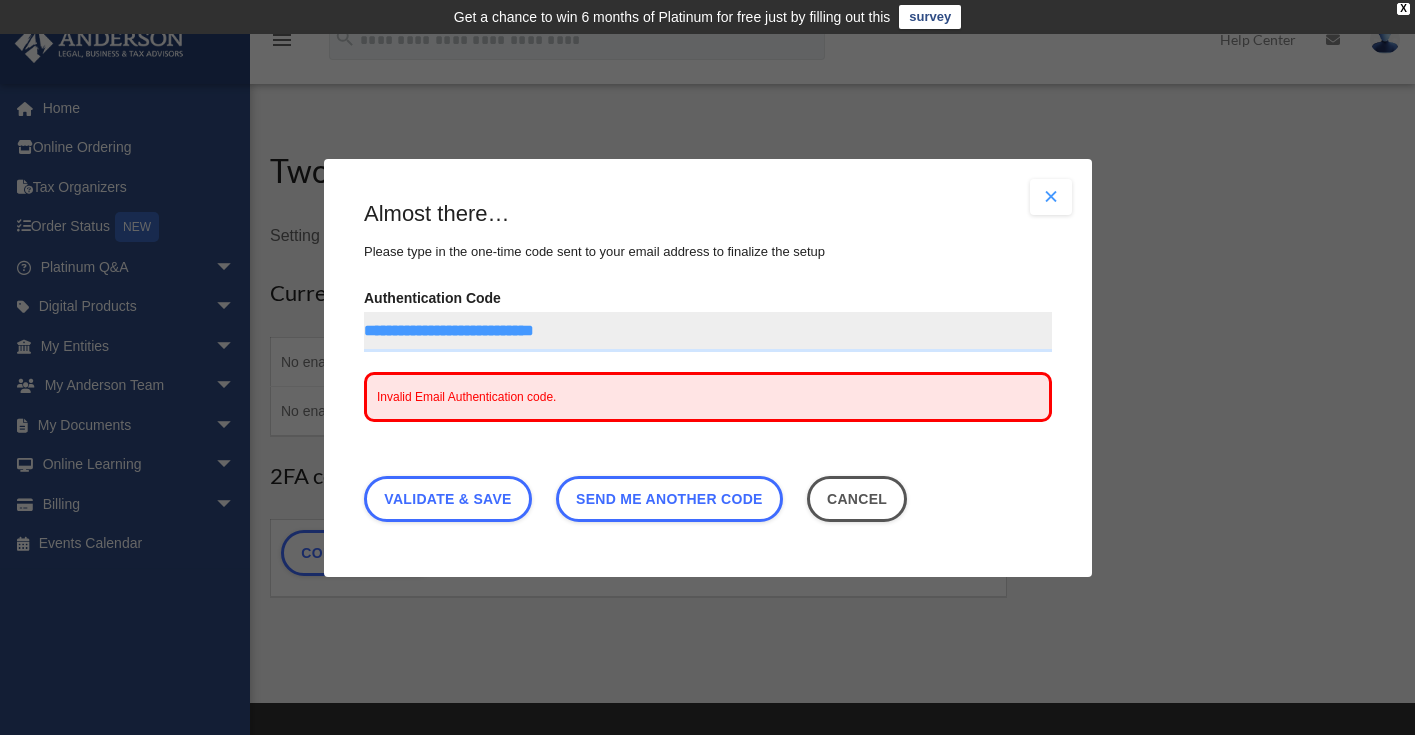 click on "Invalid Email Authentication code." at bounding box center [466, 396] 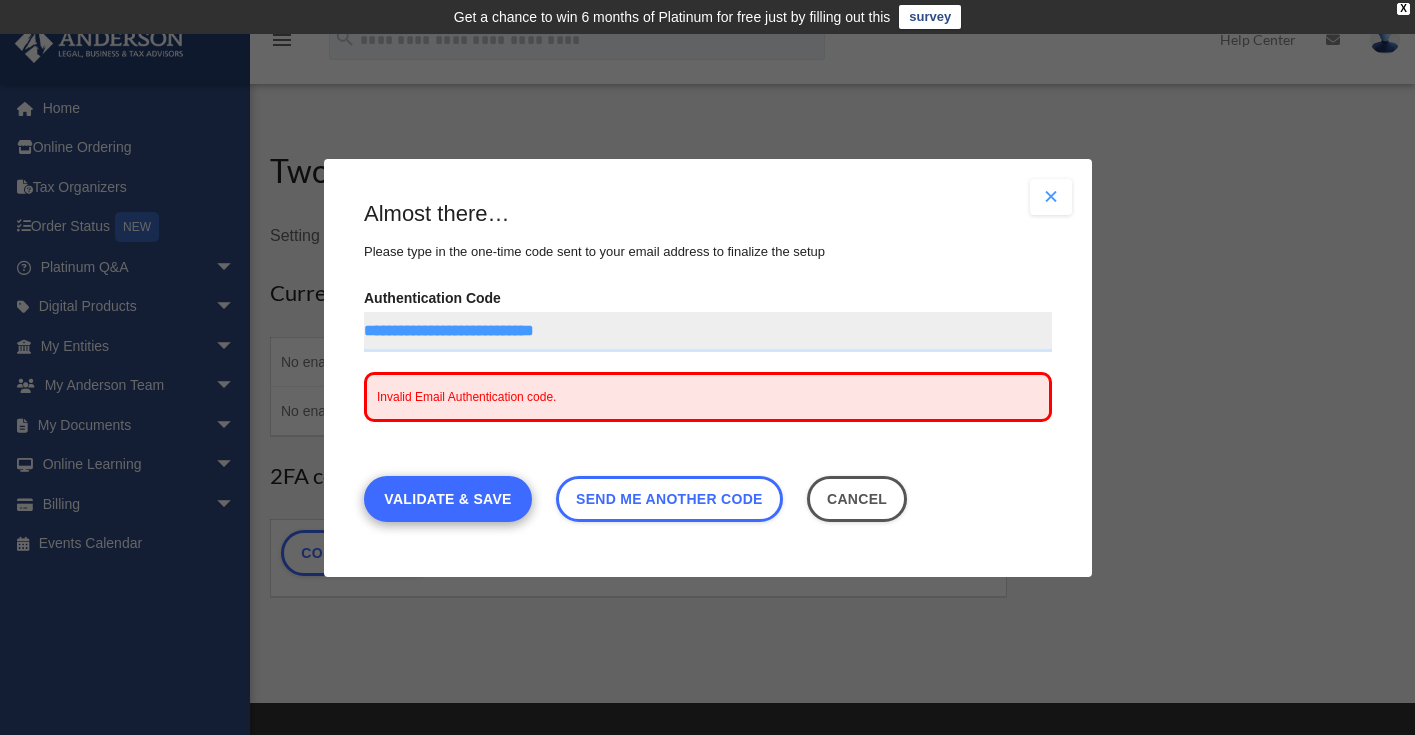 click on "Validate & Save" at bounding box center (448, 498) 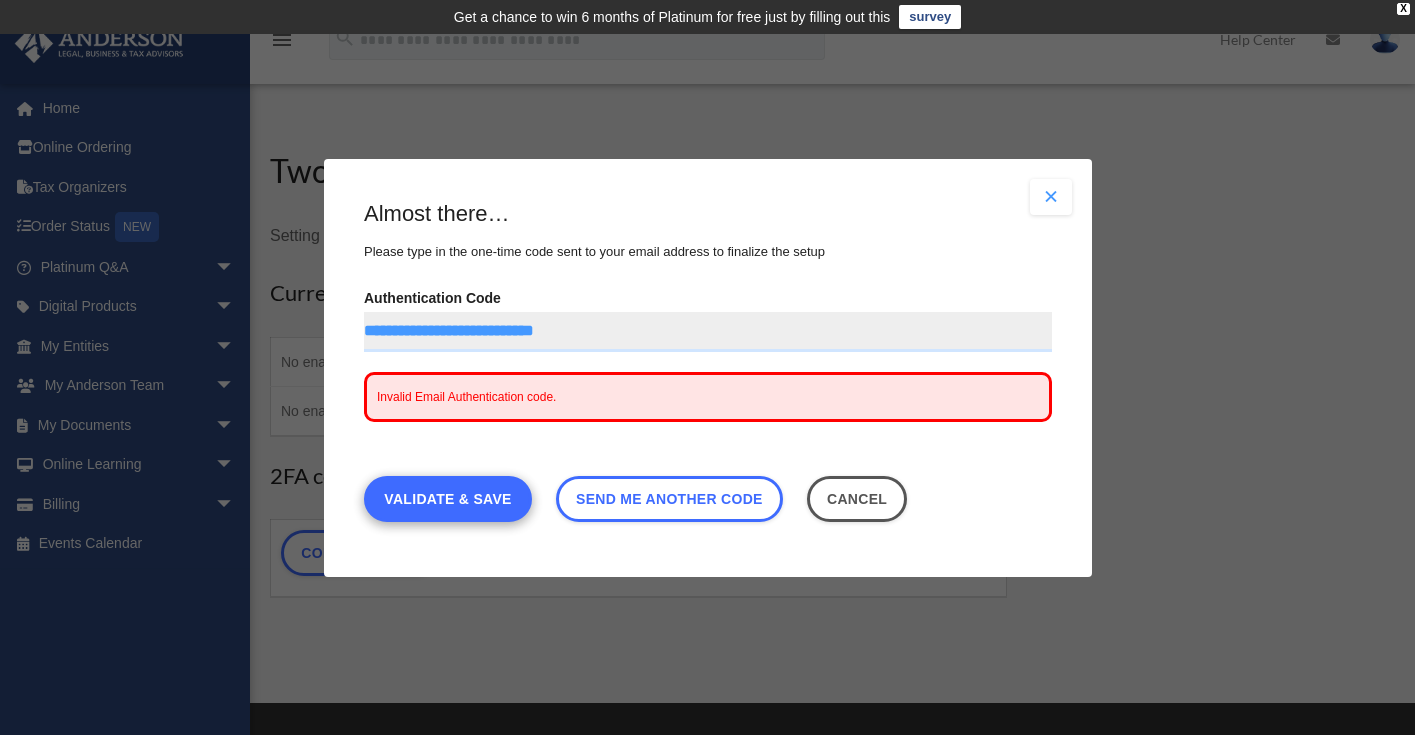 click on "Validate & Save" at bounding box center (448, 498) 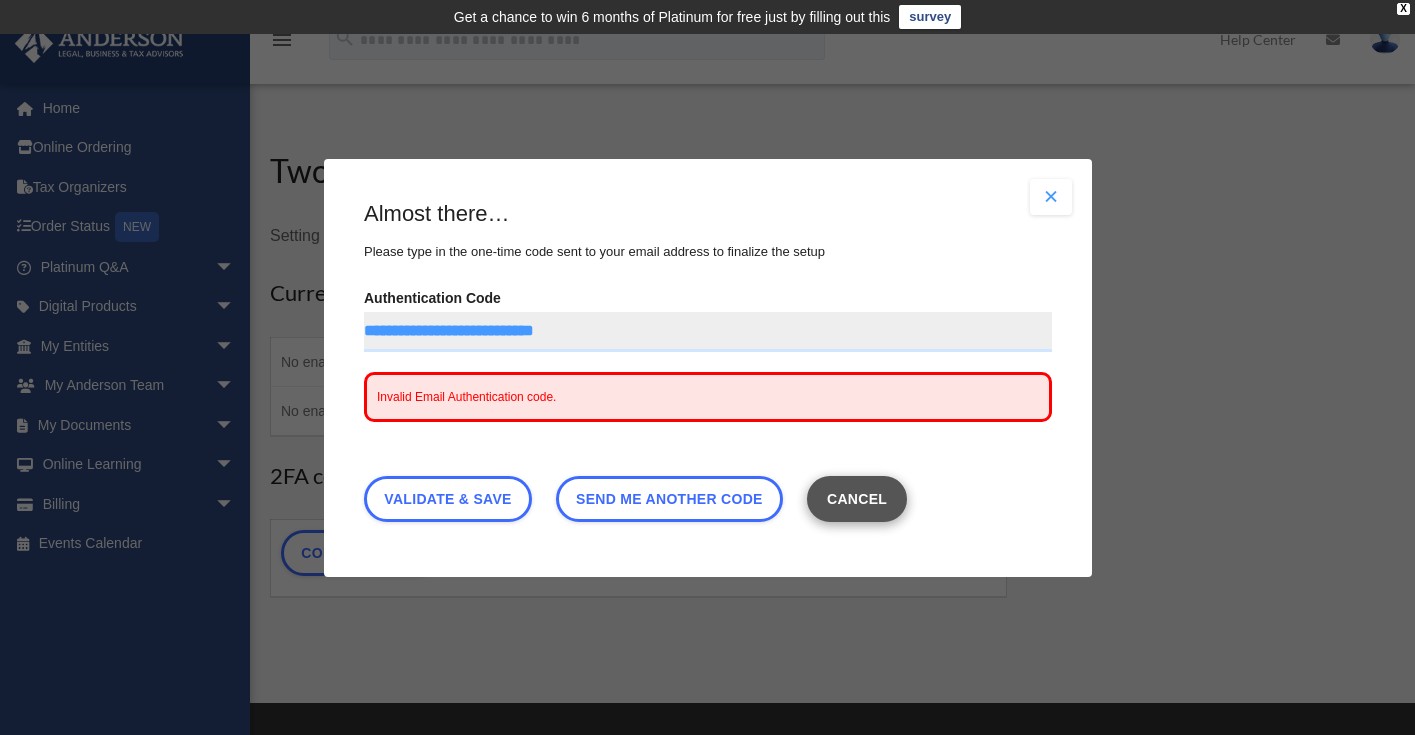 click on "Cancel" at bounding box center [856, 498] 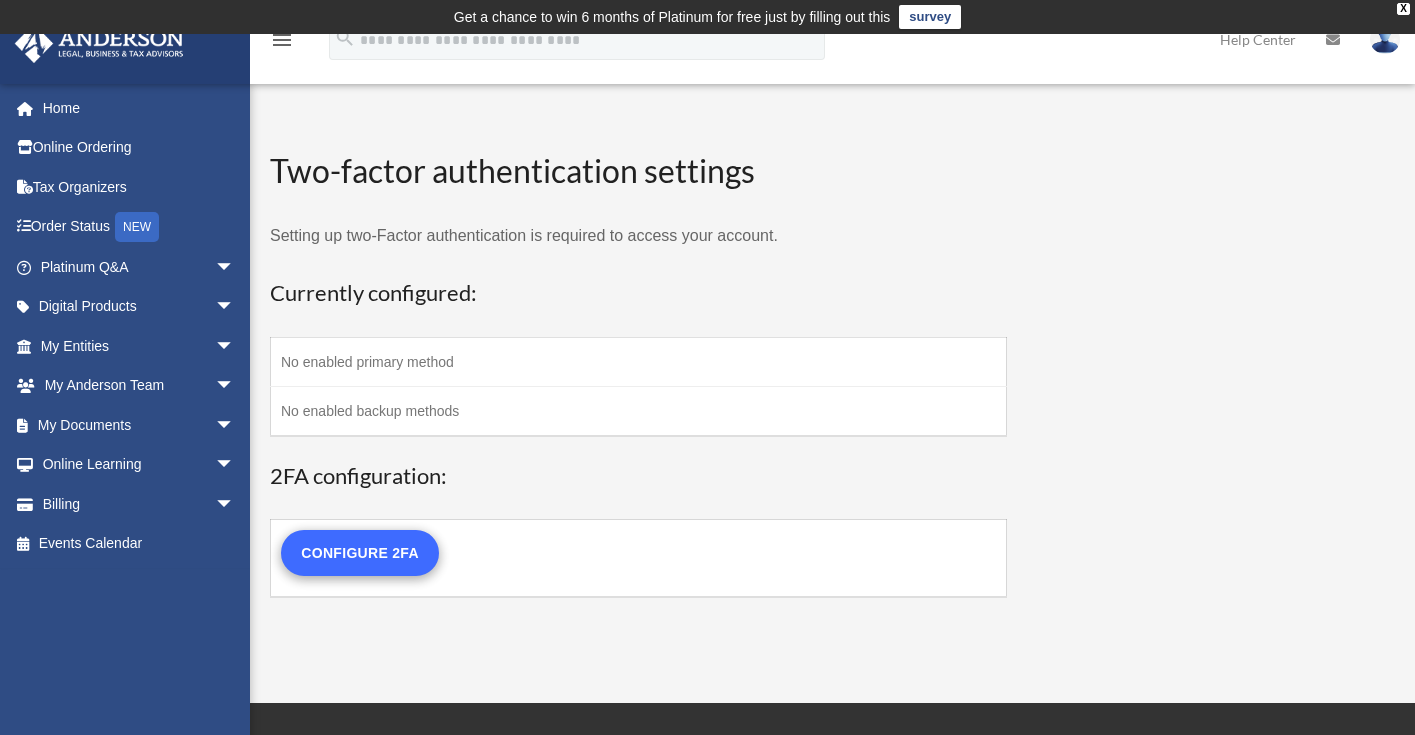 click on "Configure 2FA" at bounding box center (360, 553) 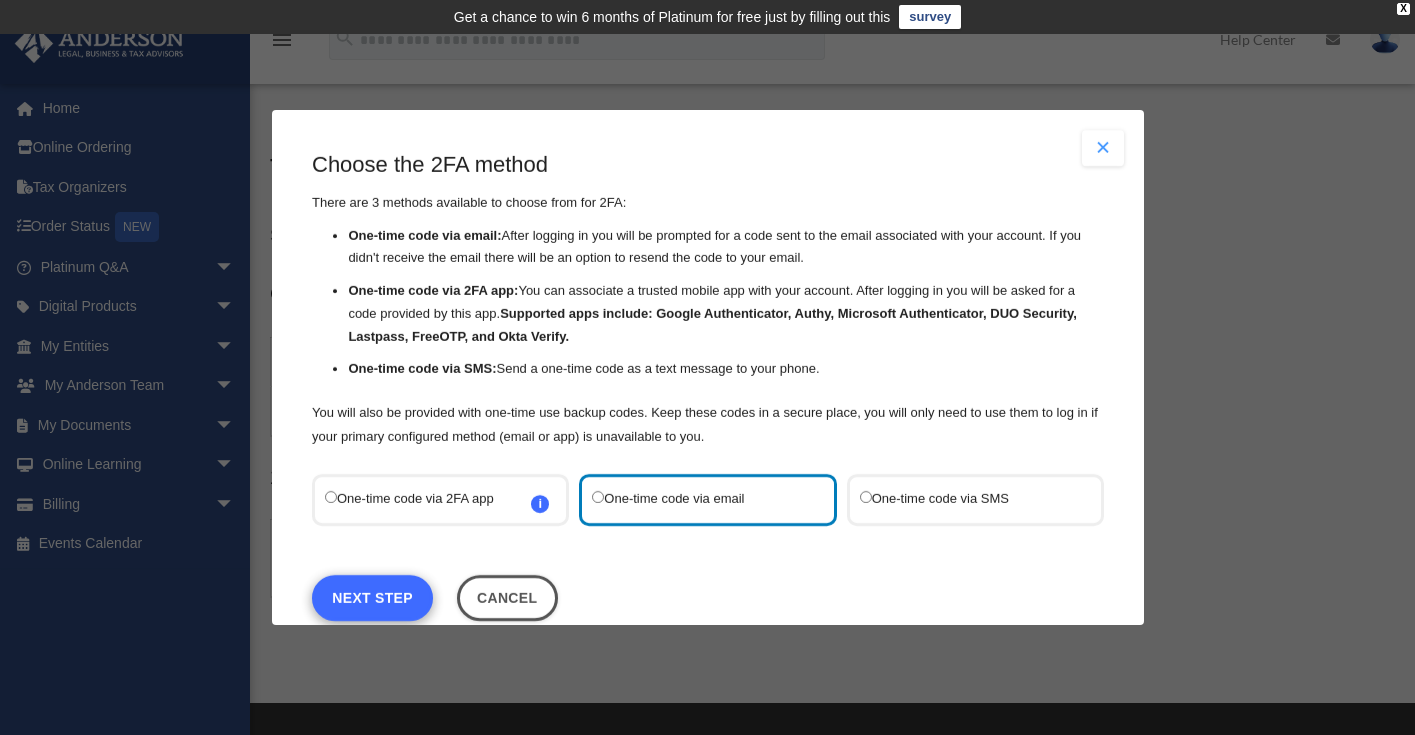 click on "Next Step" at bounding box center (372, 598) 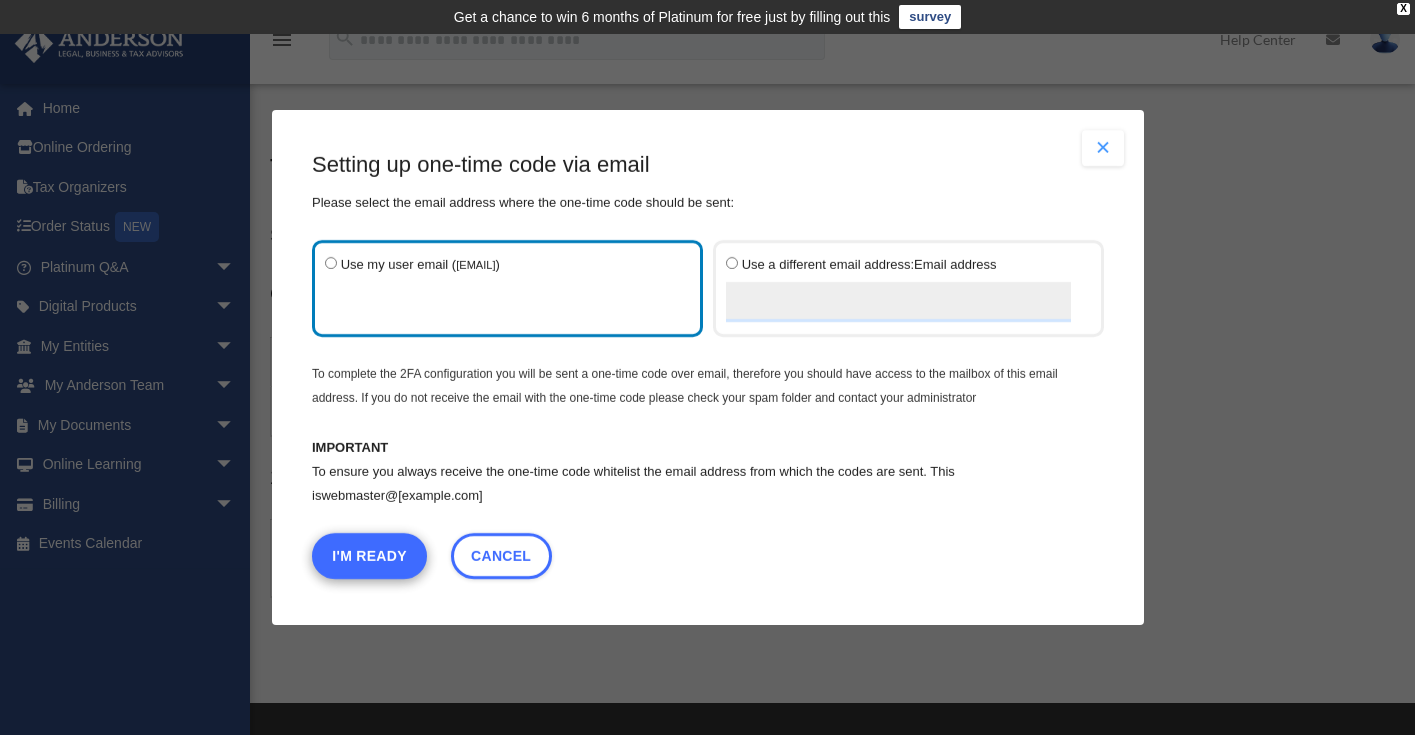 click on "I'm Ready" at bounding box center (369, 556) 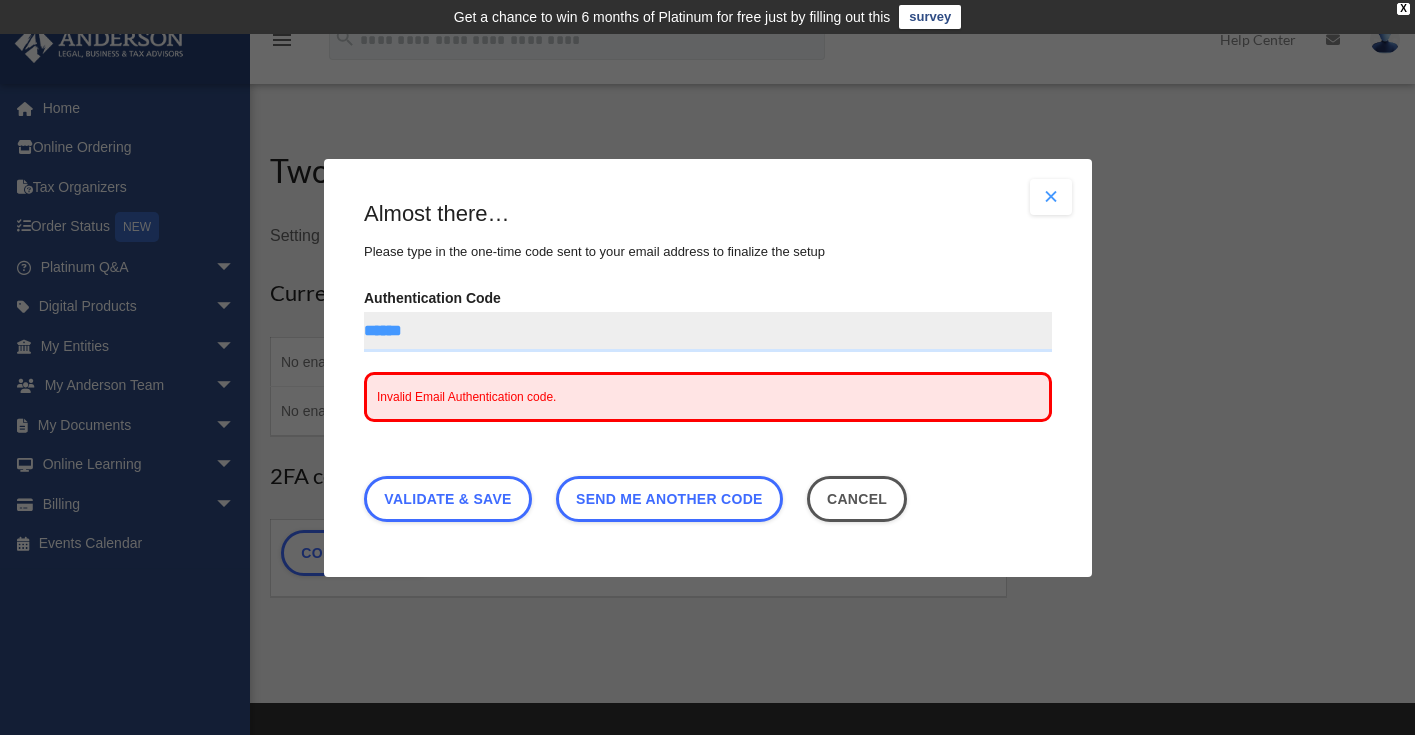 click on "Invalid Email Authentication code." at bounding box center [466, 396] 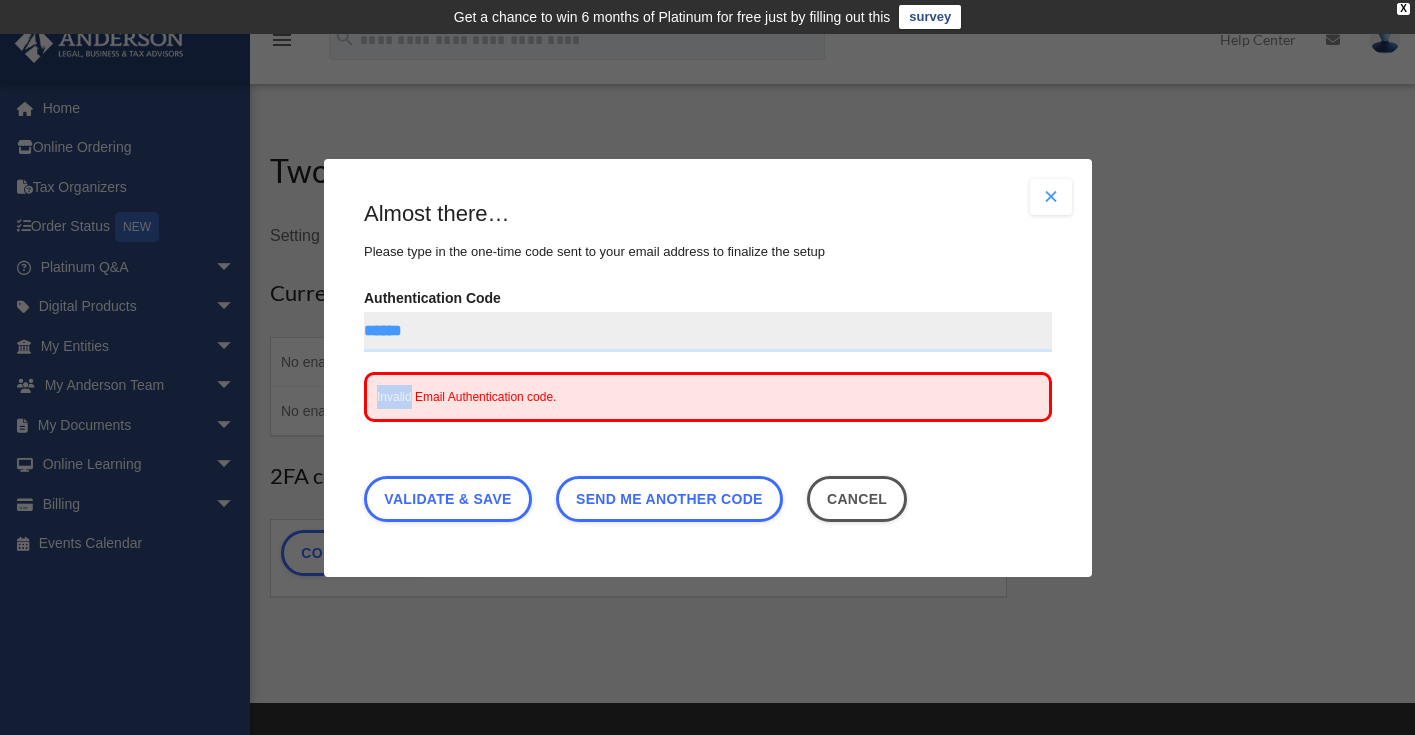 click on "Invalid Email Authentication code." at bounding box center [466, 396] 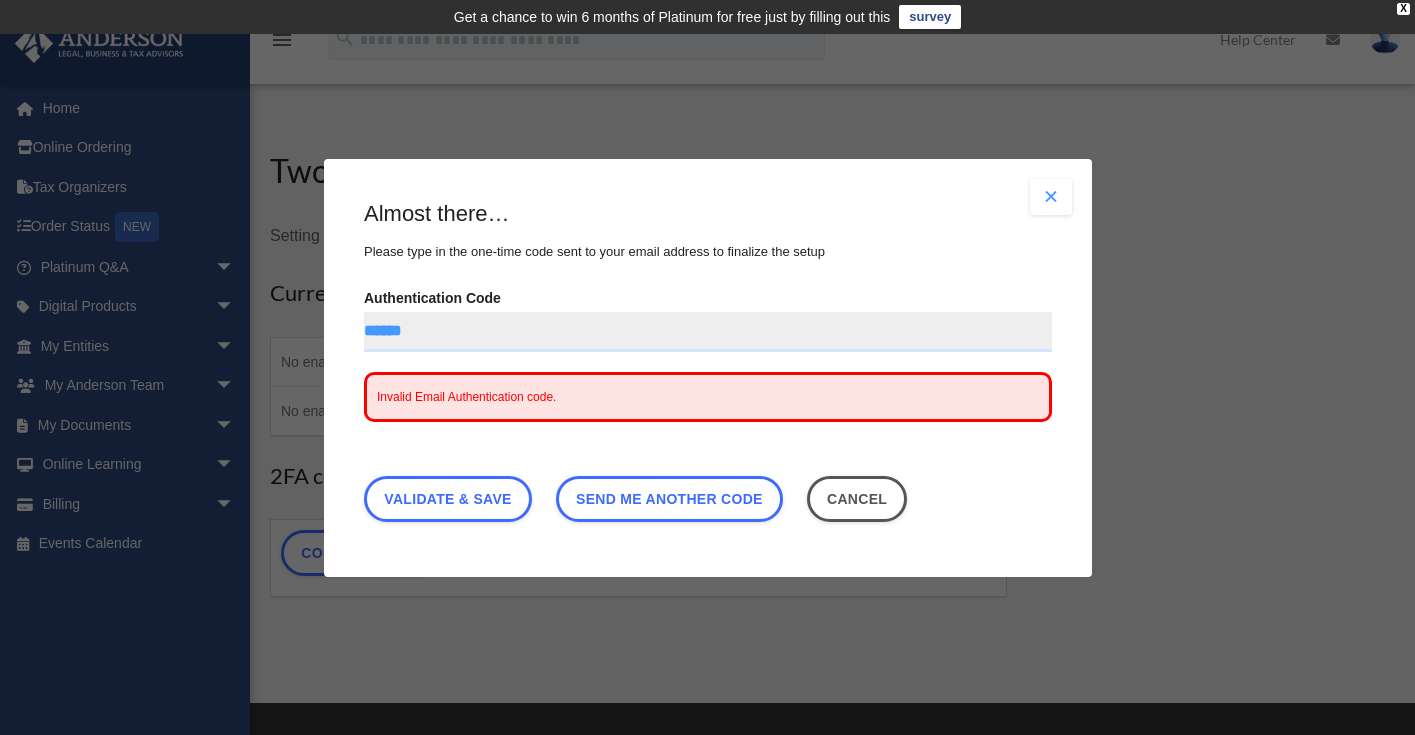 click on "Almost there… Please type in the one-time code sent to your email address to finalize the setup
Authentication Code								 ******
Invalid Email Authentication code.
Validate & Save
Send me another code
Cancel" at bounding box center (708, 365) 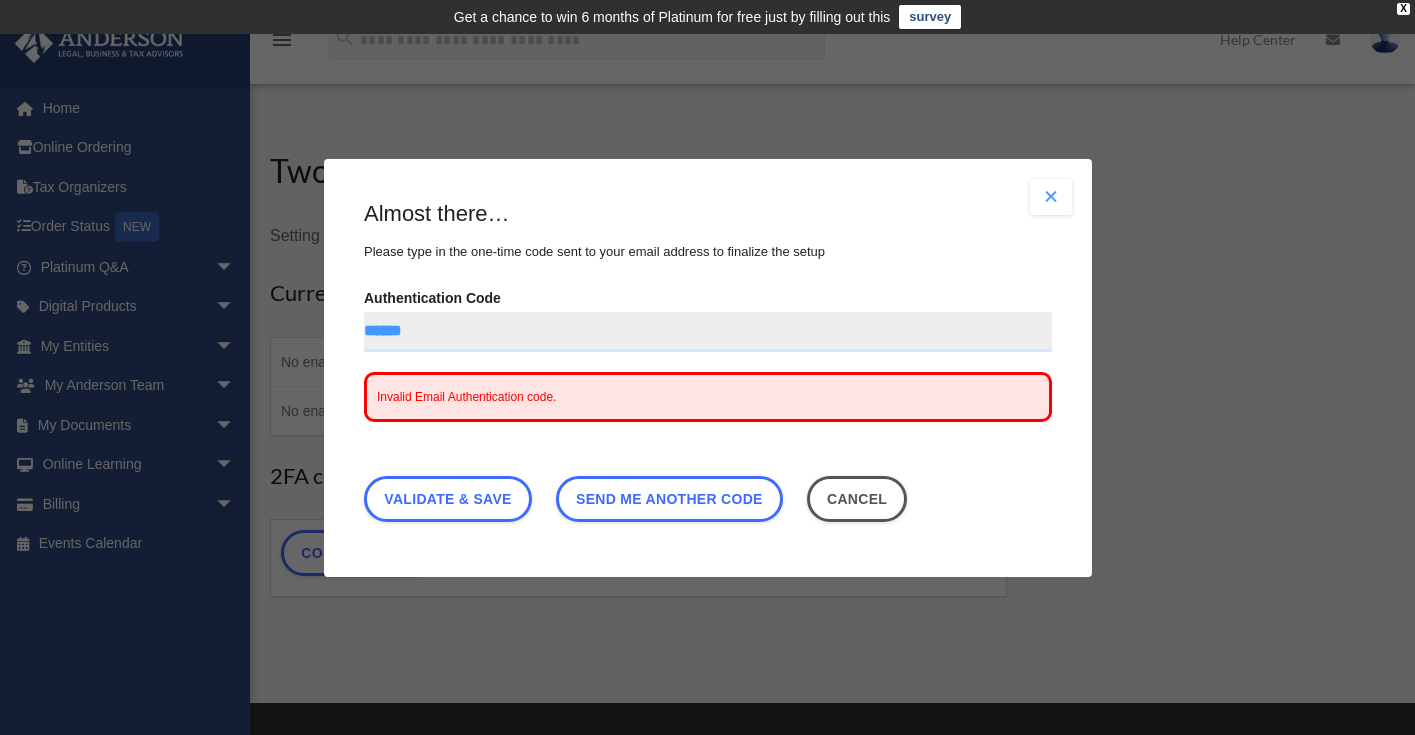 click on "Invalid Email Authentication code." at bounding box center [708, 396] 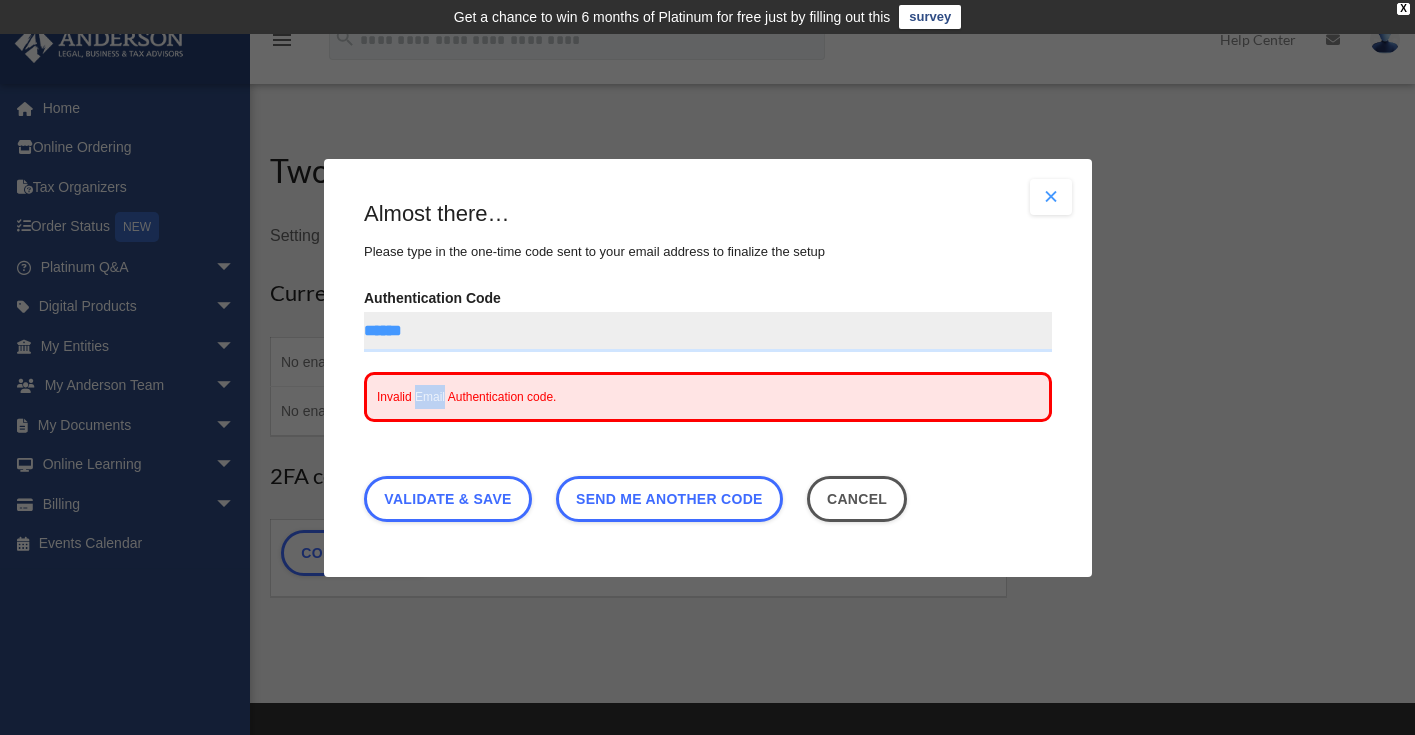 click on "Invalid Email Authentication code." at bounding box center [466, 396] 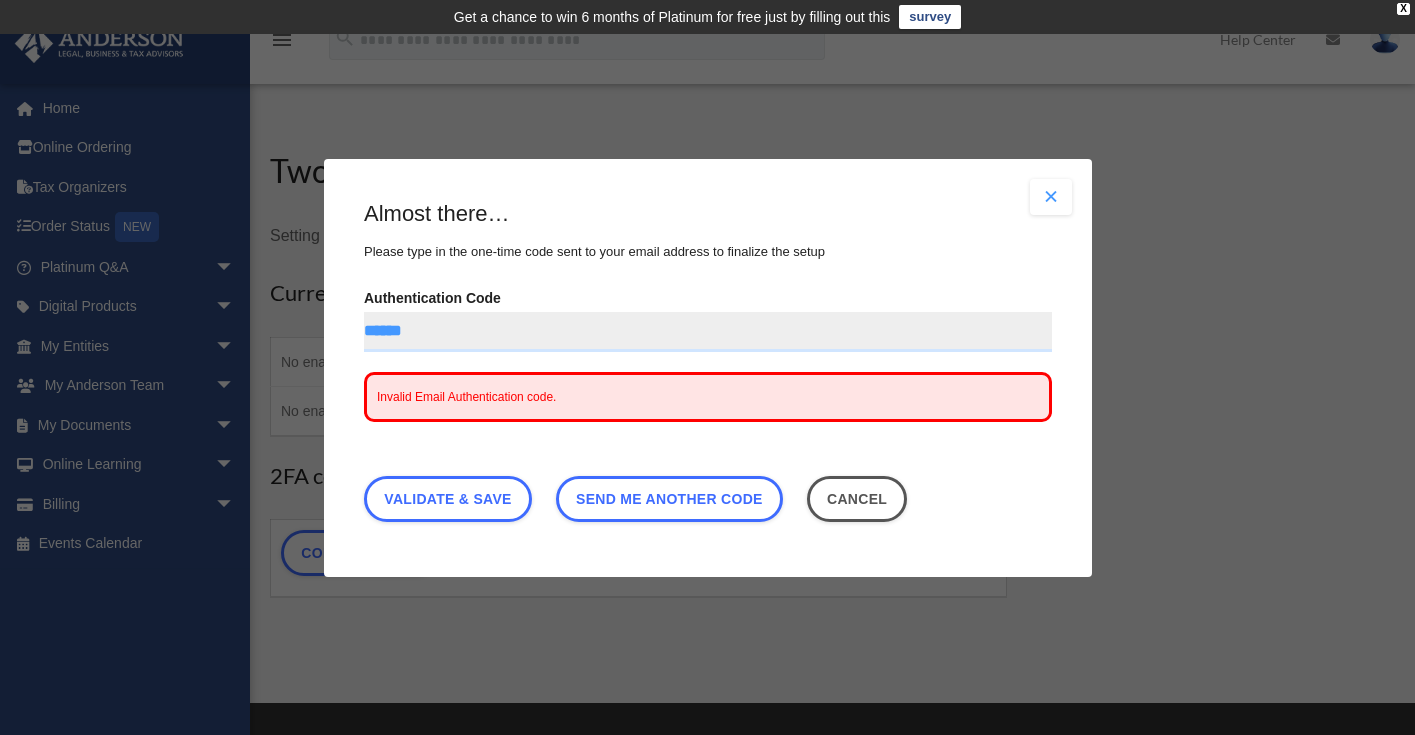 click on "Invalid Email Authentication code." at bounding box center (708, 396) 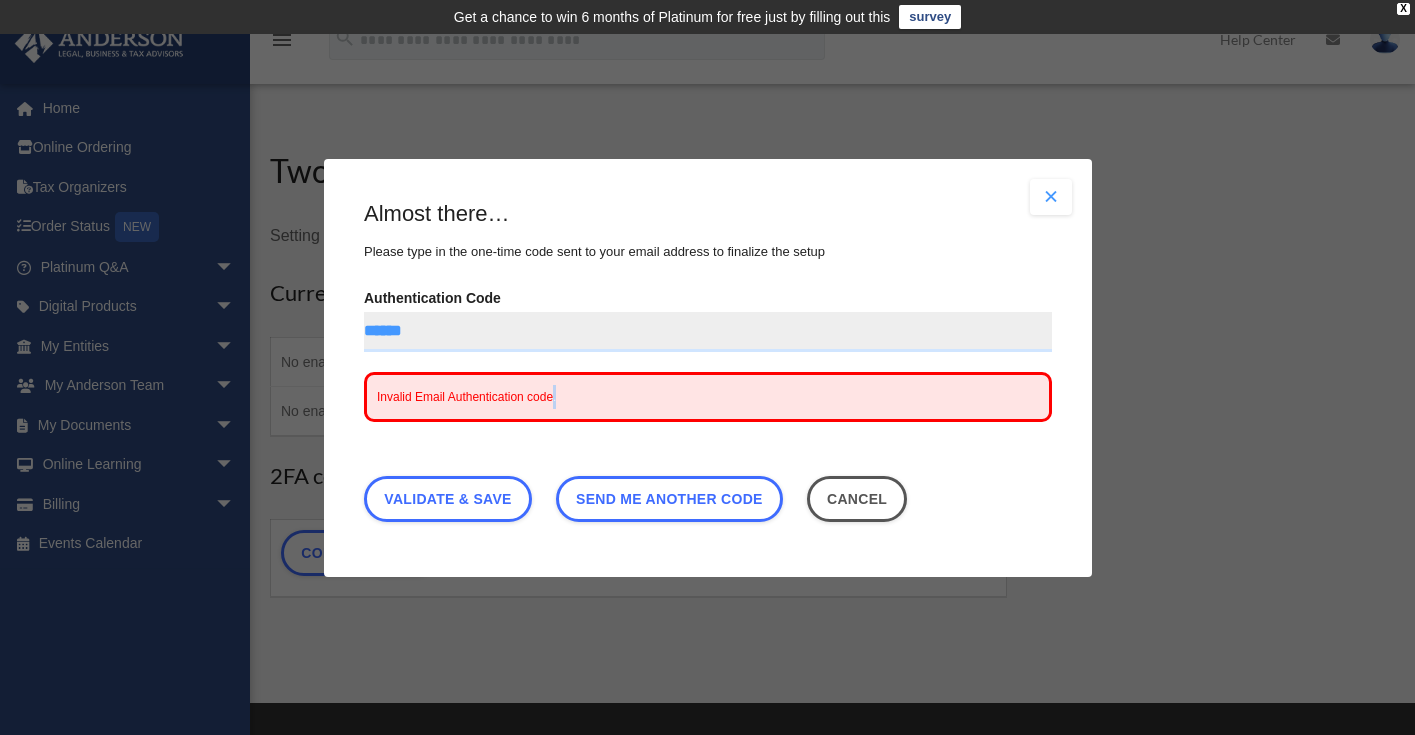 click on "Invalid Email Authentication code." at bounding box center [708, 396] 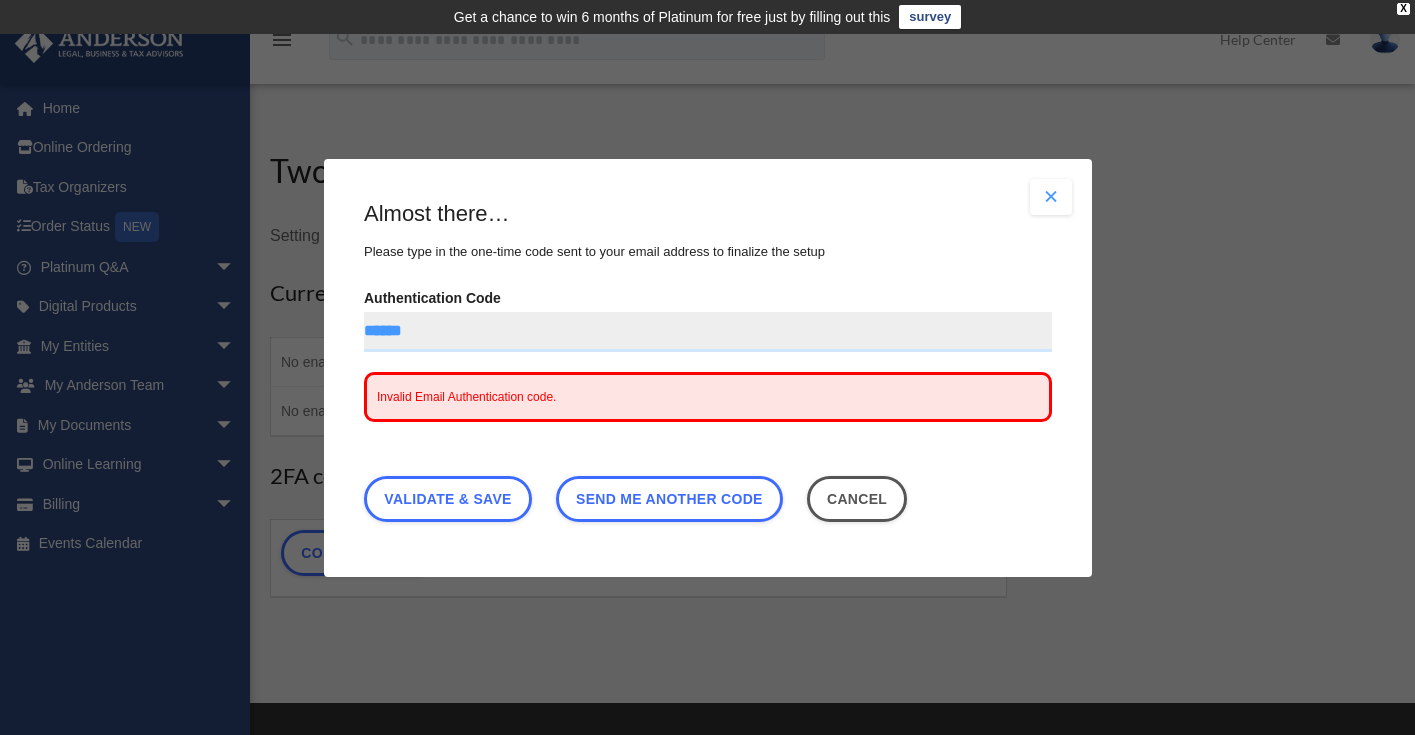 click on "******" at bounding box center [708, 331] 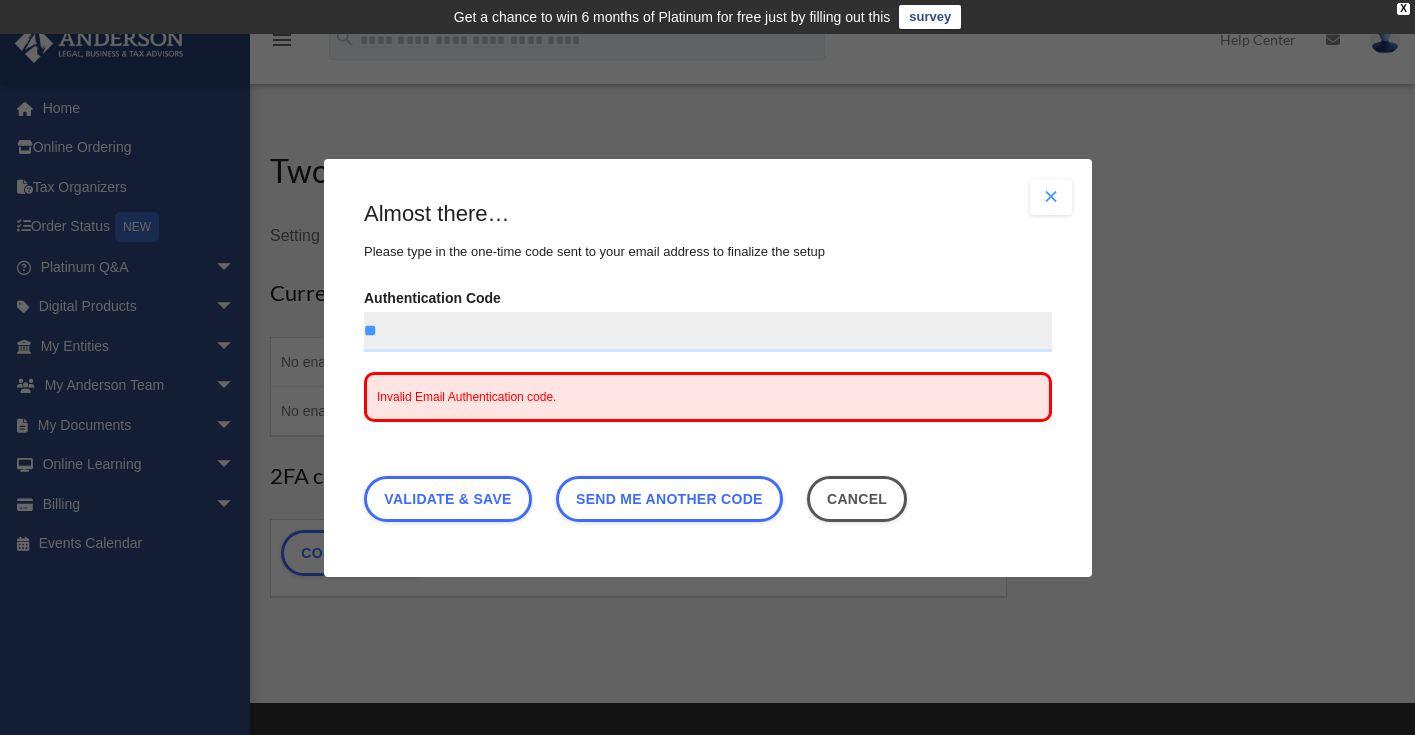 type on "*" 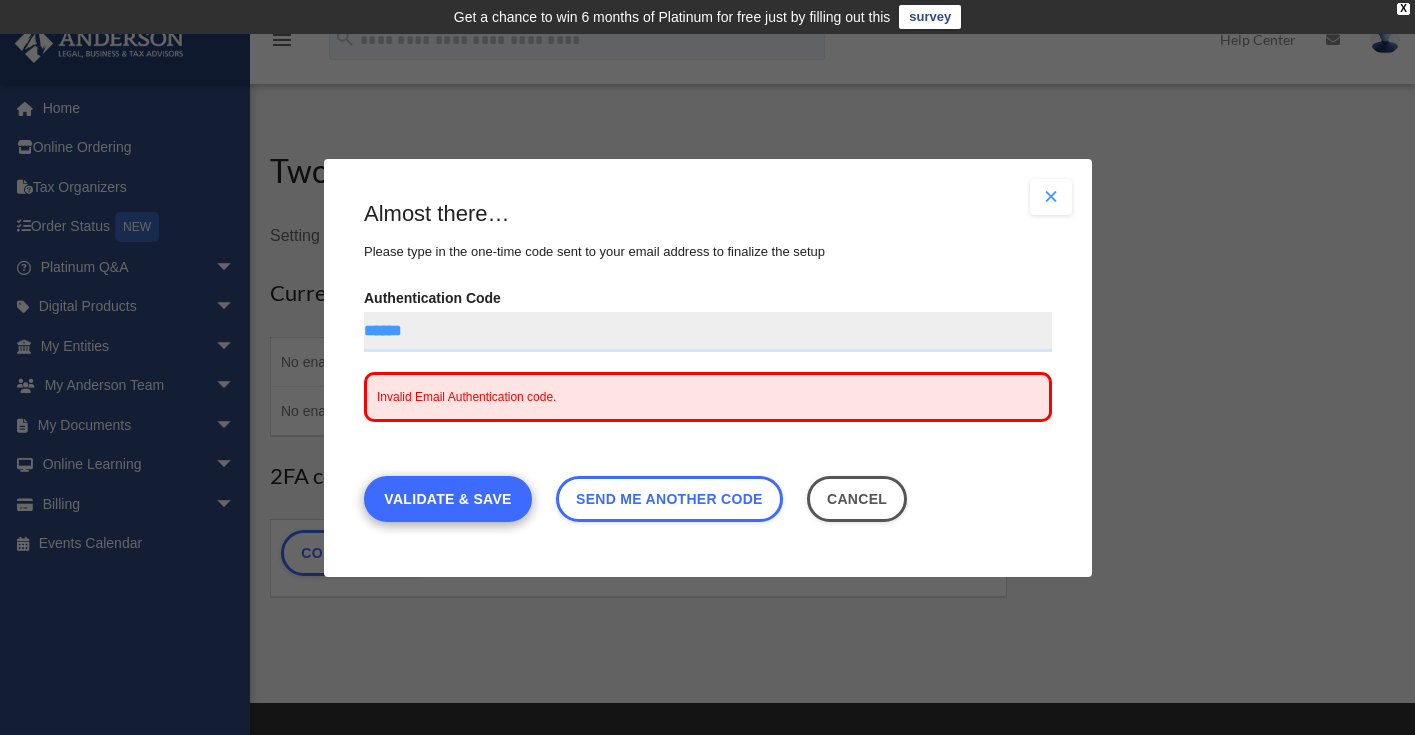 click on "Validate & Save" at bounding box center [448, 498] 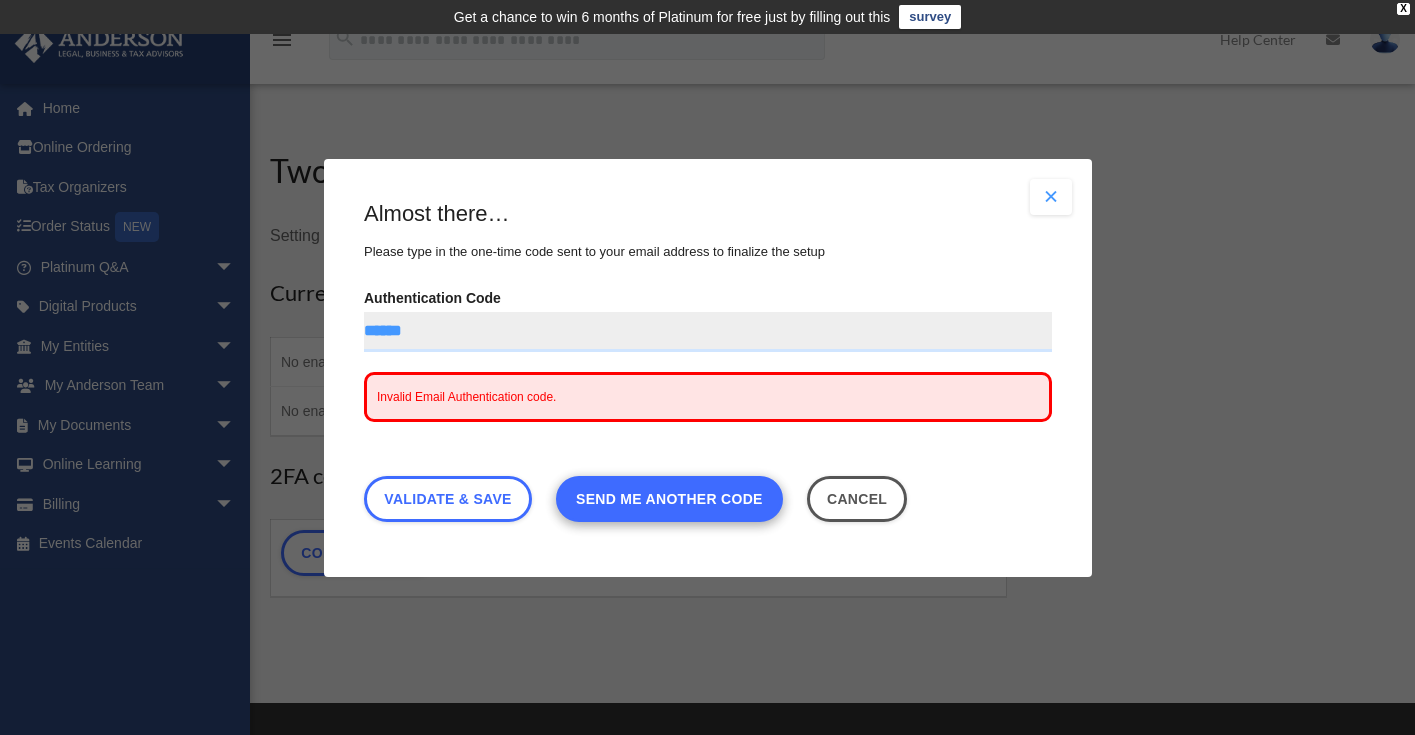 click on "Send me another code" at bounding box center [669, 498] 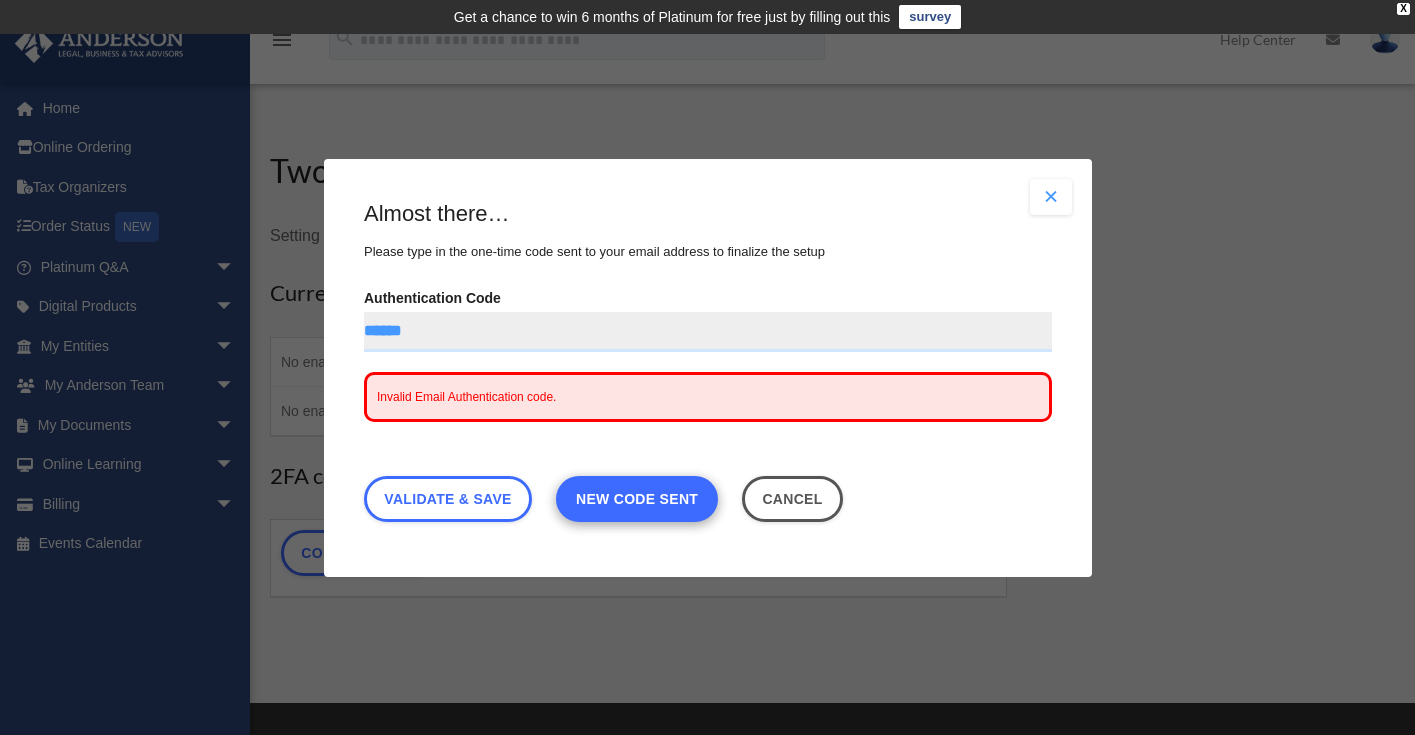 click on "New code sent" at bounding box center [637, 498] 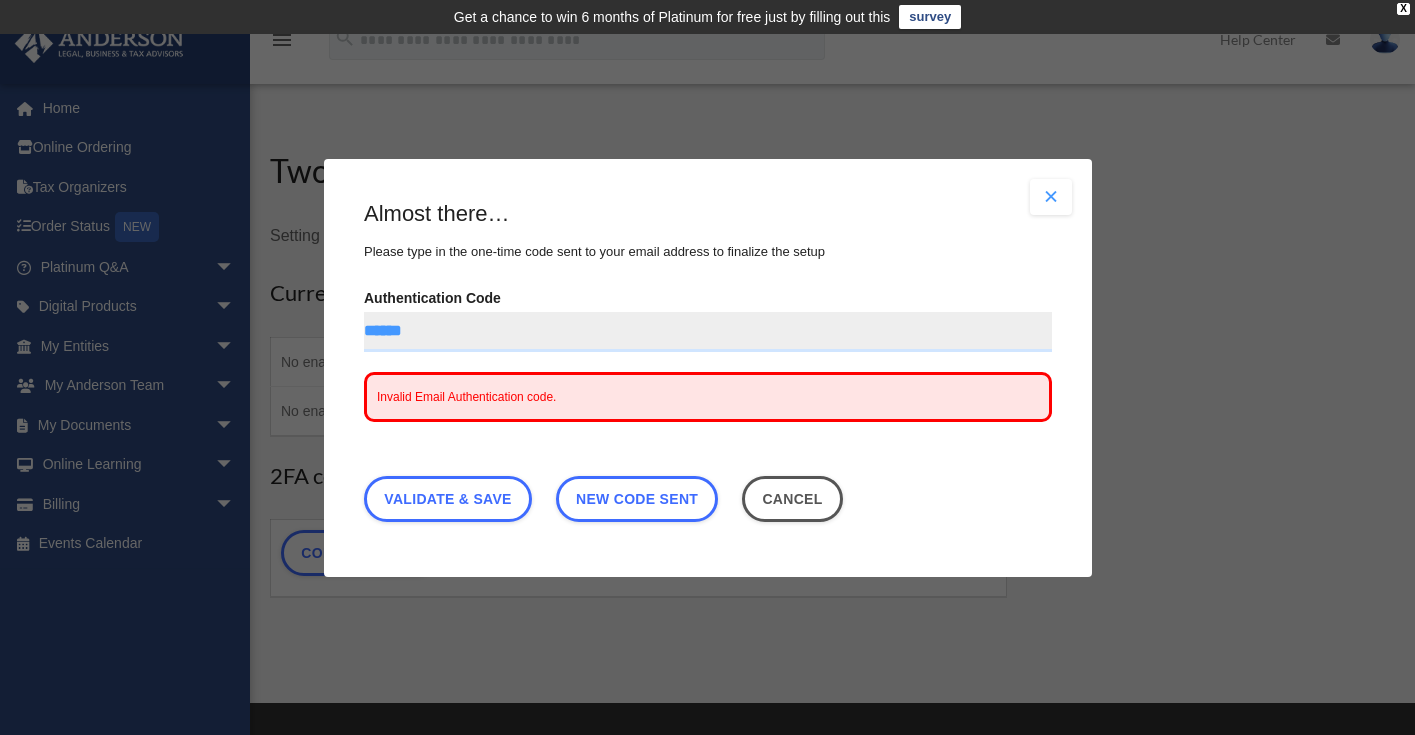 click on "******" at bounding box center (708, 331) 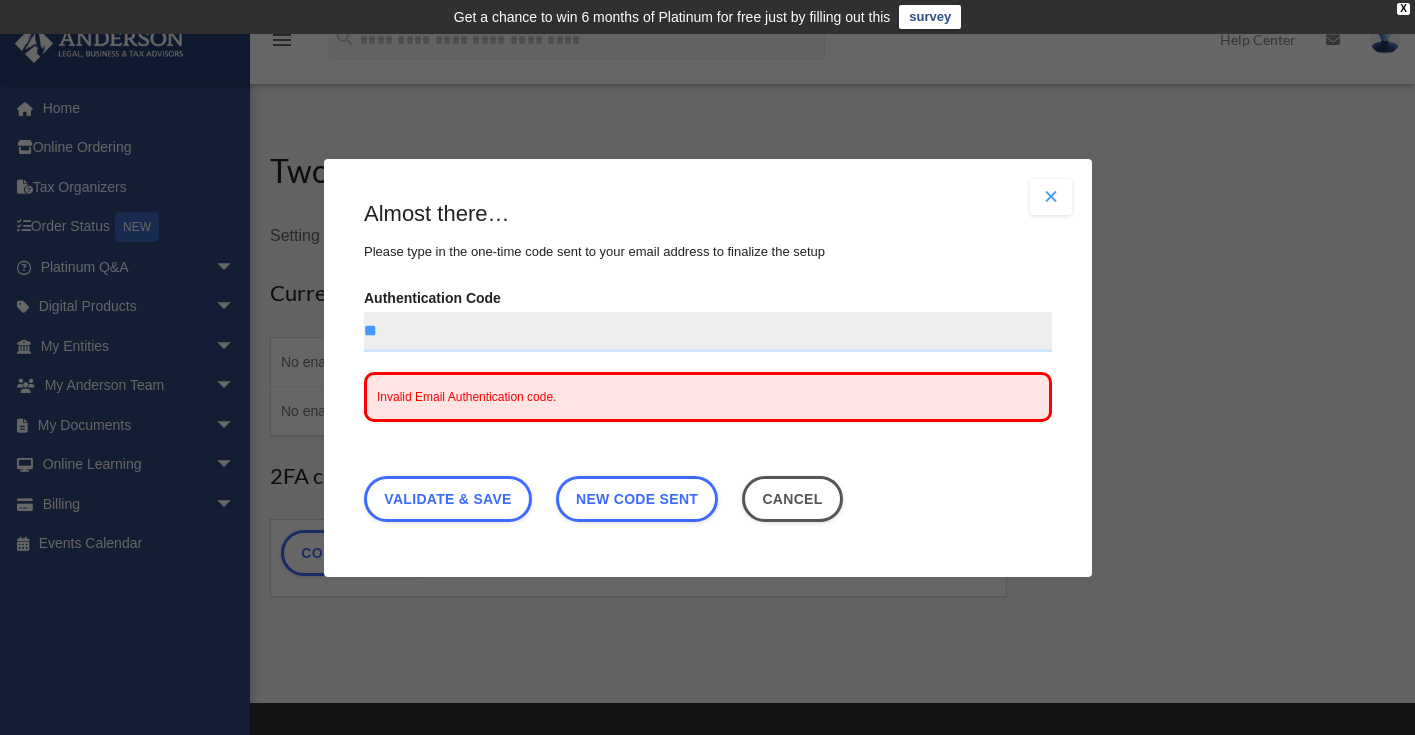 type on "*" 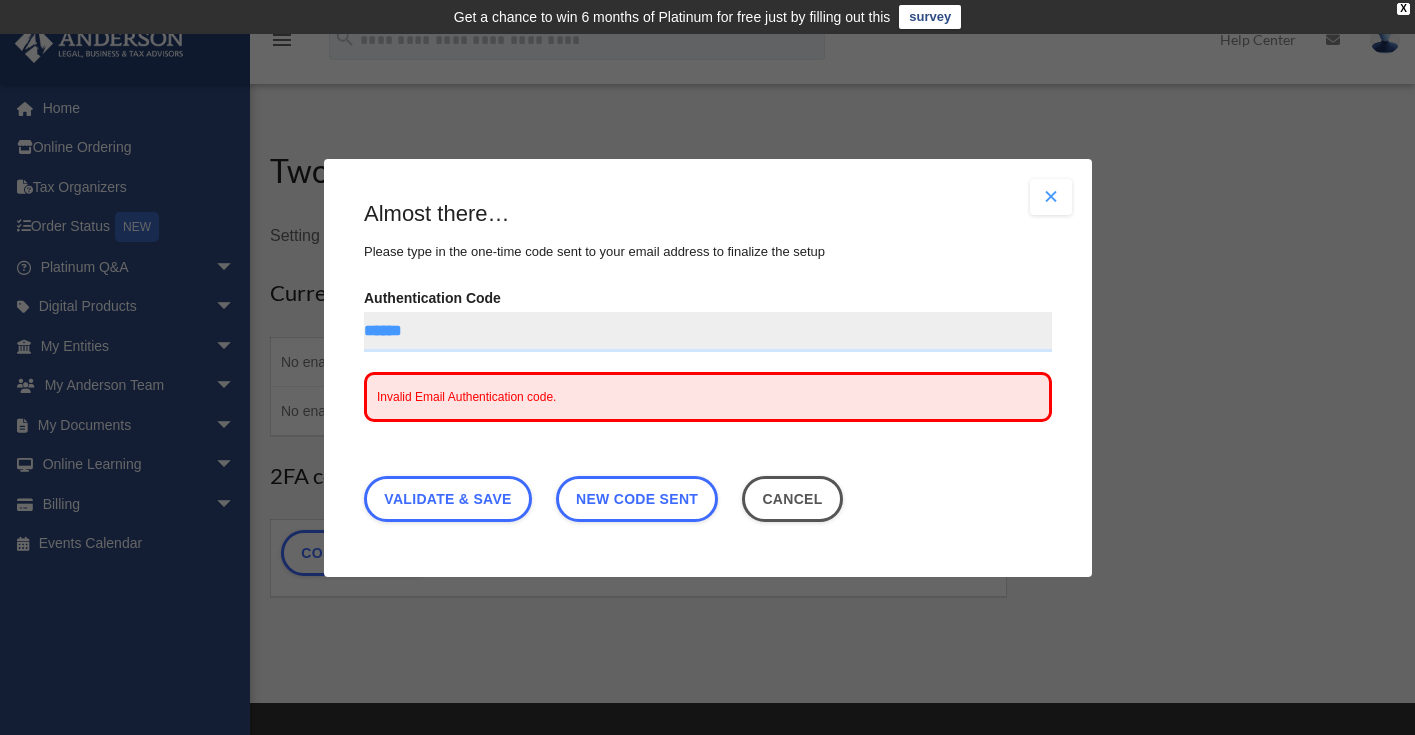 type on "******" 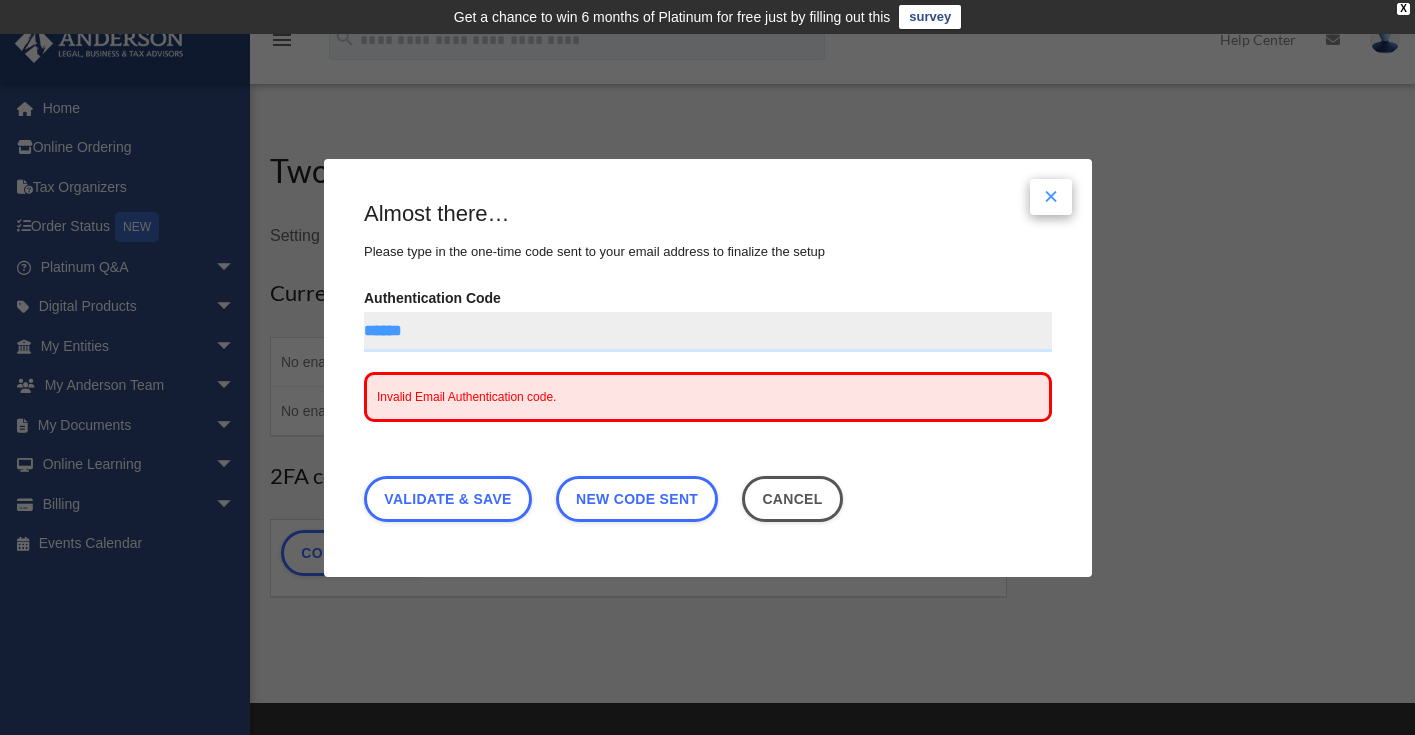 click at bounding box center [1051, 197] 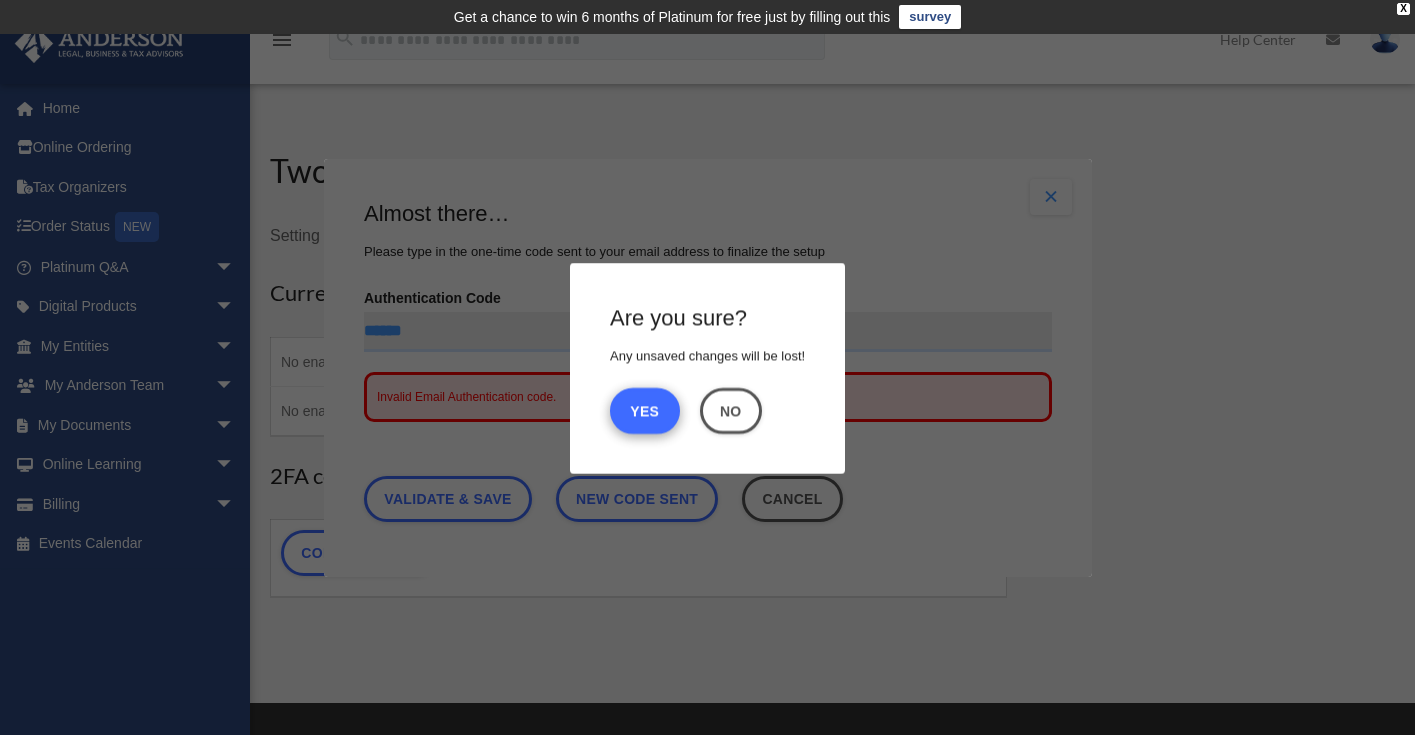 click on "Yes" at bounding box center [645, 410] 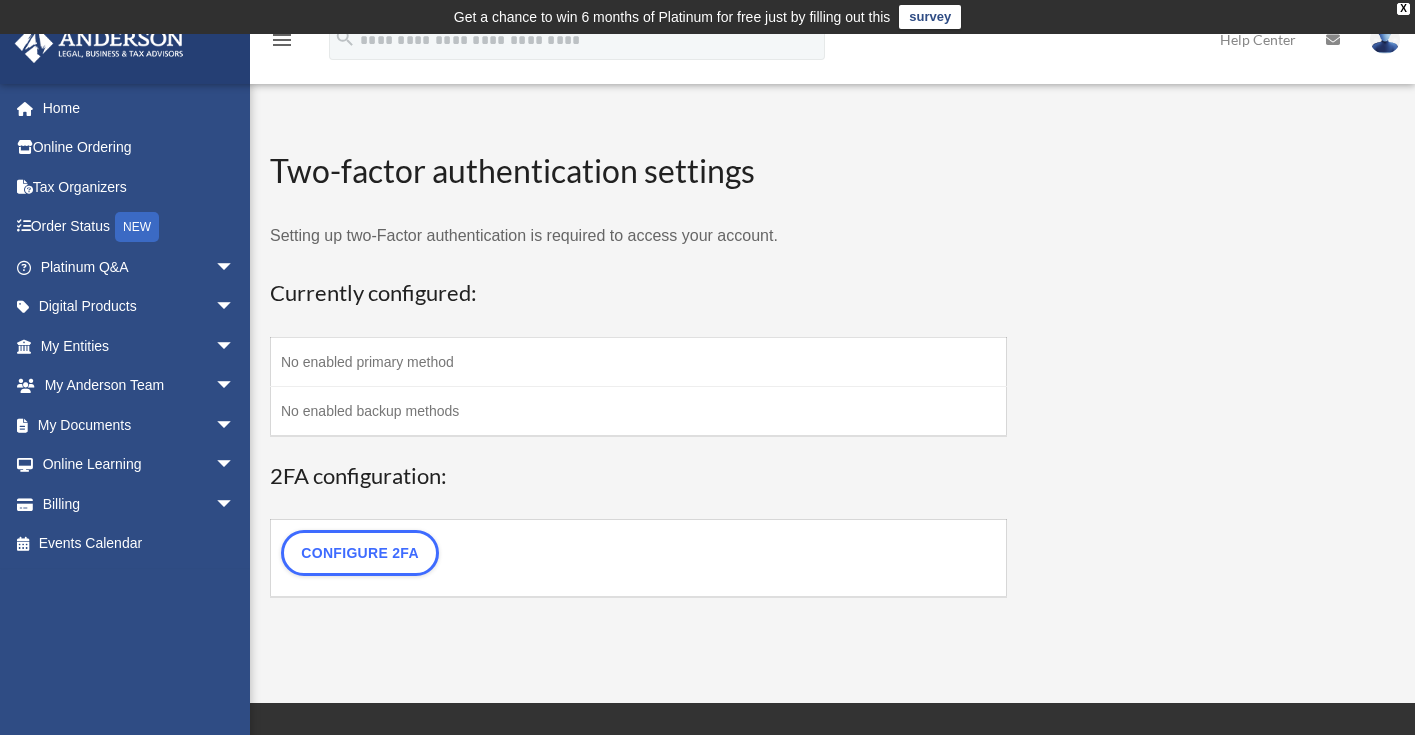click on "2FA configuration:" at bounding box center [638, 476] 